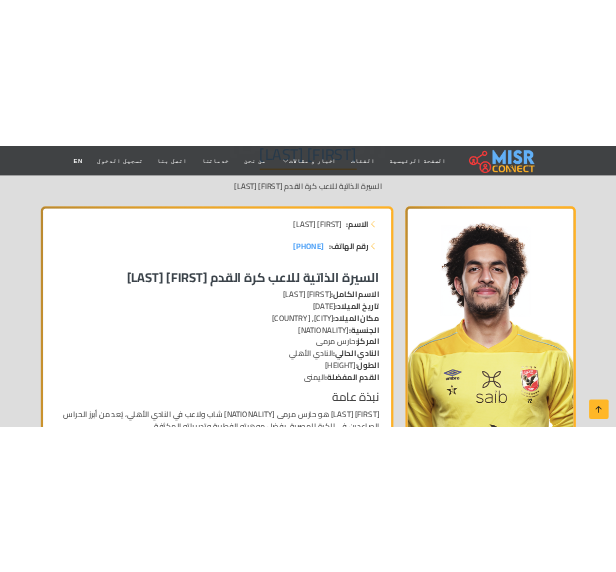 scroll, scrollTop: 0, scrollLeft: 0, axis: both 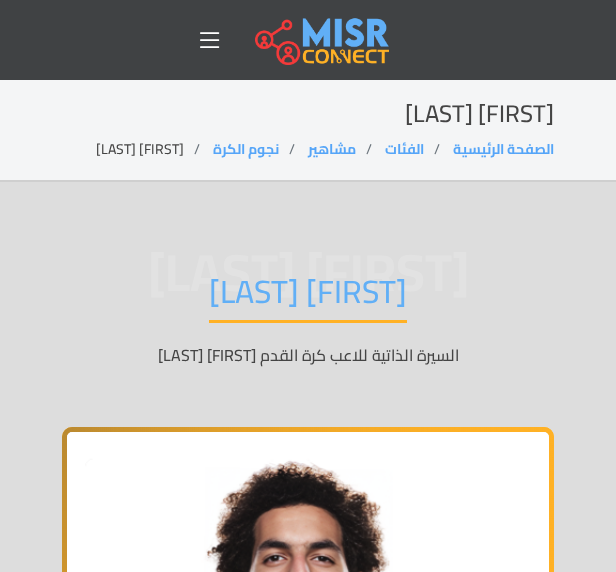click at bounding box center [210, 40] 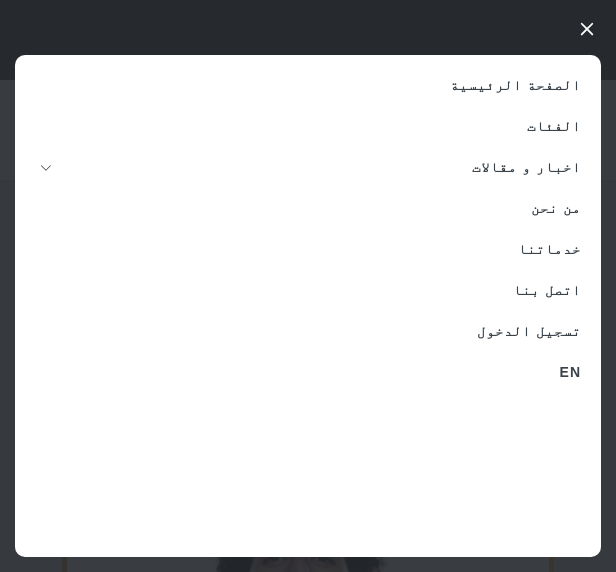 click on "الصفحة الرئيسية
الفئات
اخبار و مقالات
أخبار الرياضة
اخبار طبية
مشاهير
اخبار السيارات
اخبار مصر
من نحن
خدماتنا
اتصل بنا
تسجيل الدخول
EN" at bounding box center [308, 286] 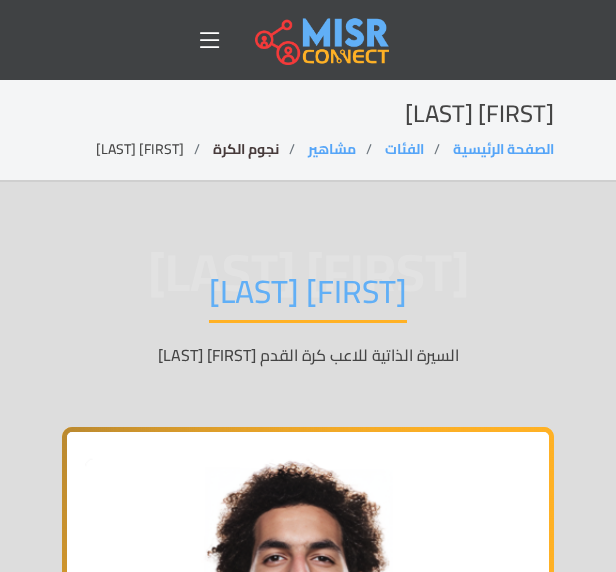 click on "نجوم الكرة" at bounding box center (246, 149) 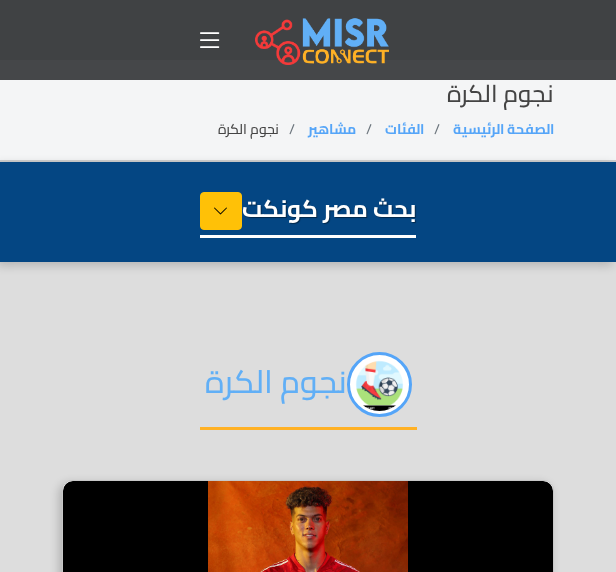 select on "**********" 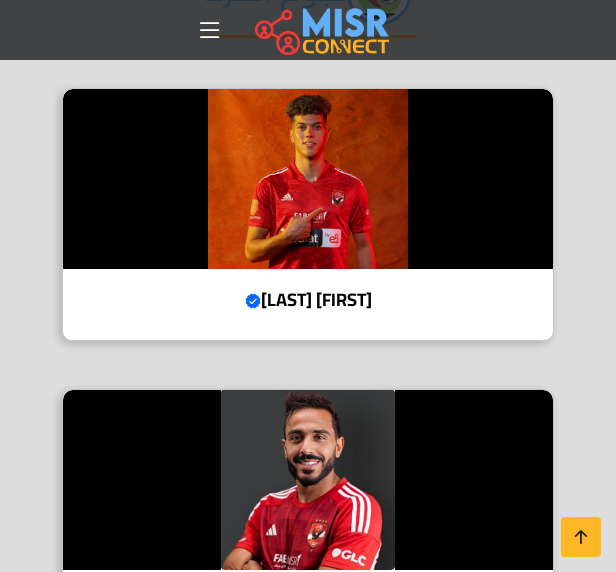 scroll, scrollTop: 391, scrollLeft: 0, axis: vertical 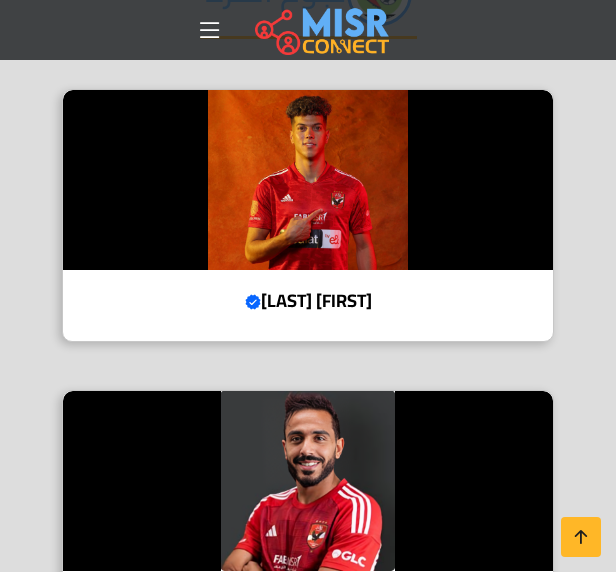 click on "[FIRST] [LAST]
Verified account
[ROLE] in [TEAM] and [TEAM]
[FIRST] [LAST]
Verified account
[BIO] [FIRST] [LAST]
[FIRST] [LAST]
Verified account
[DESCRIPTION]
[FIRST] [LAST]
Verified account" at bounding box center (308, 3105) 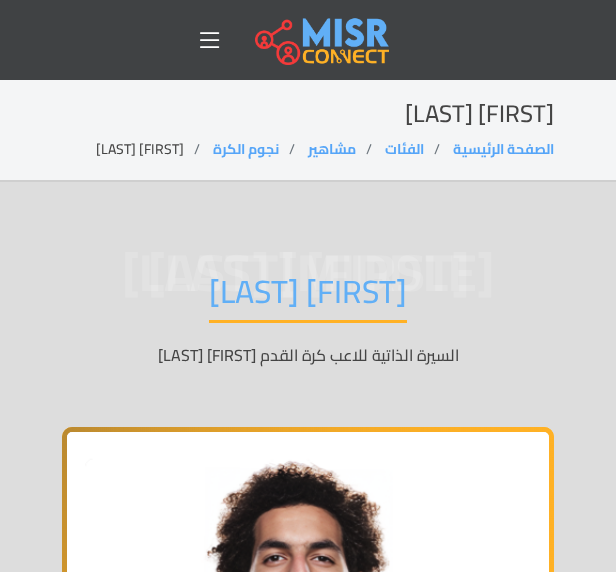 scroll, scrollTop: 0, scrollLeft: 0, axis: both 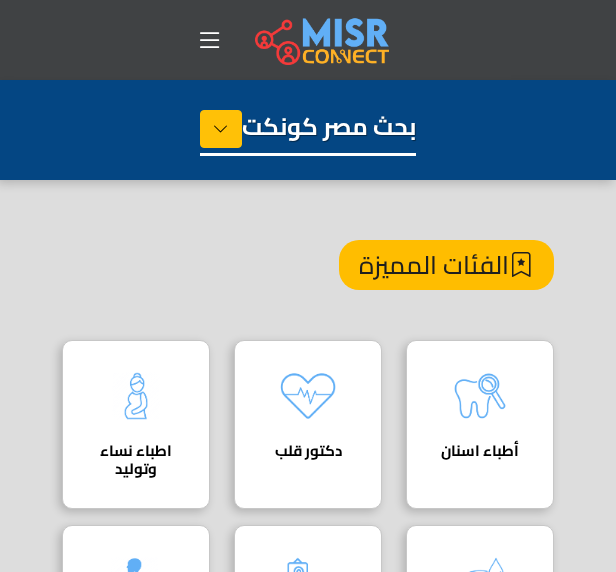 click on "الصفحة الرئيسية
الفئات
اخبار و مقالات
أخبار الرياضة
اخبار طبية
مشاهير
اخبار السيارات
اخبار مصر
من نحن
خدماتنا
اتصل بنا
تسجيل الدخول
EN" at bounding box center (308, 40) 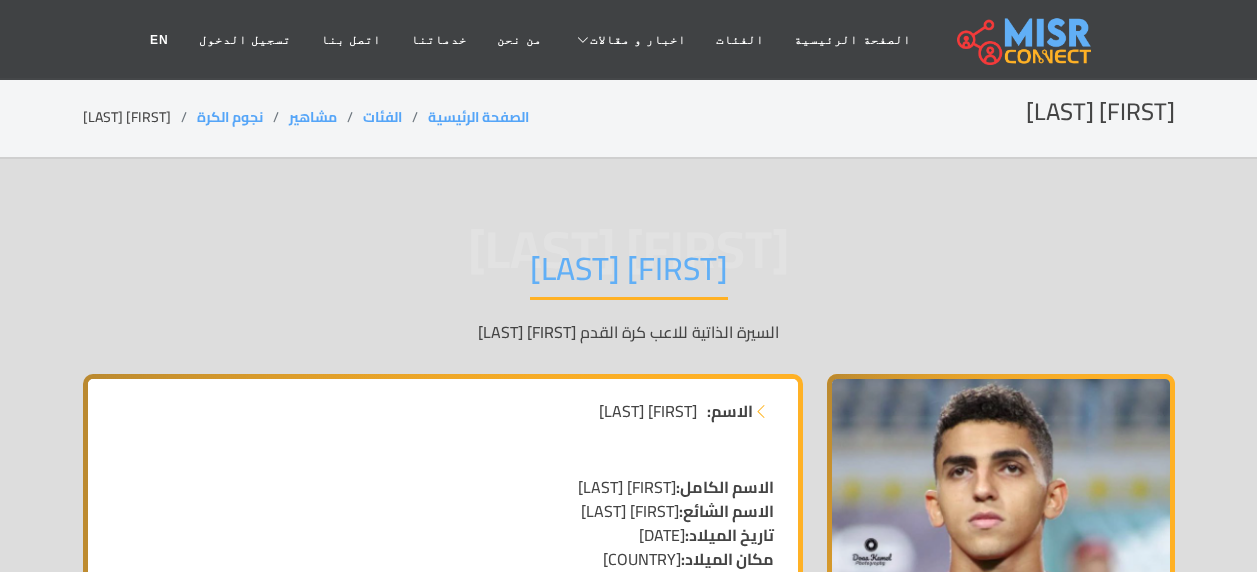 scroll, scrollTop: 0, scrollLeft: 0, axis: both 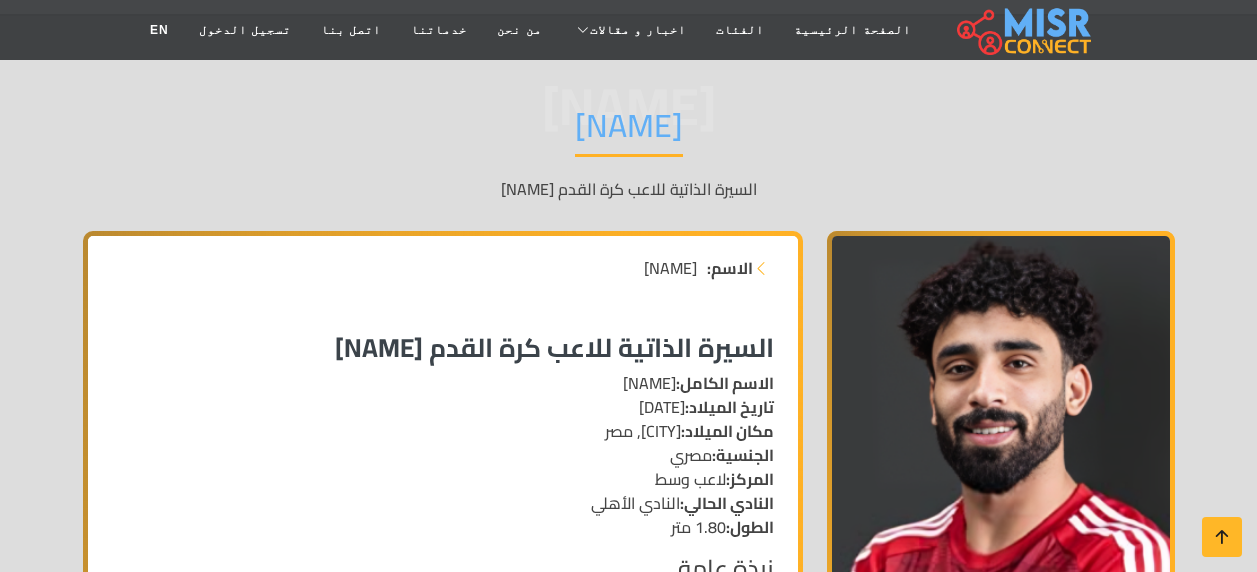click on "[NAME]
[NAME]
السيرة الذاتية للاعب كرة القدم [NAME]" at bounding box center [629, 153] 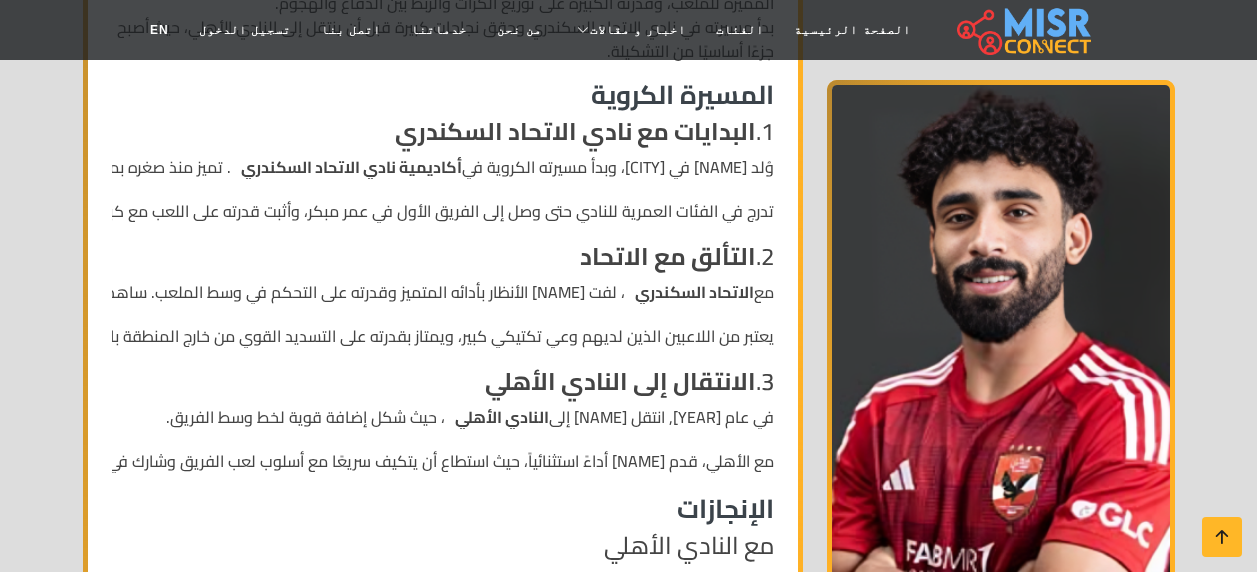 scroll, scrollTop: 773, scrollLeft: 0, axis: vertical 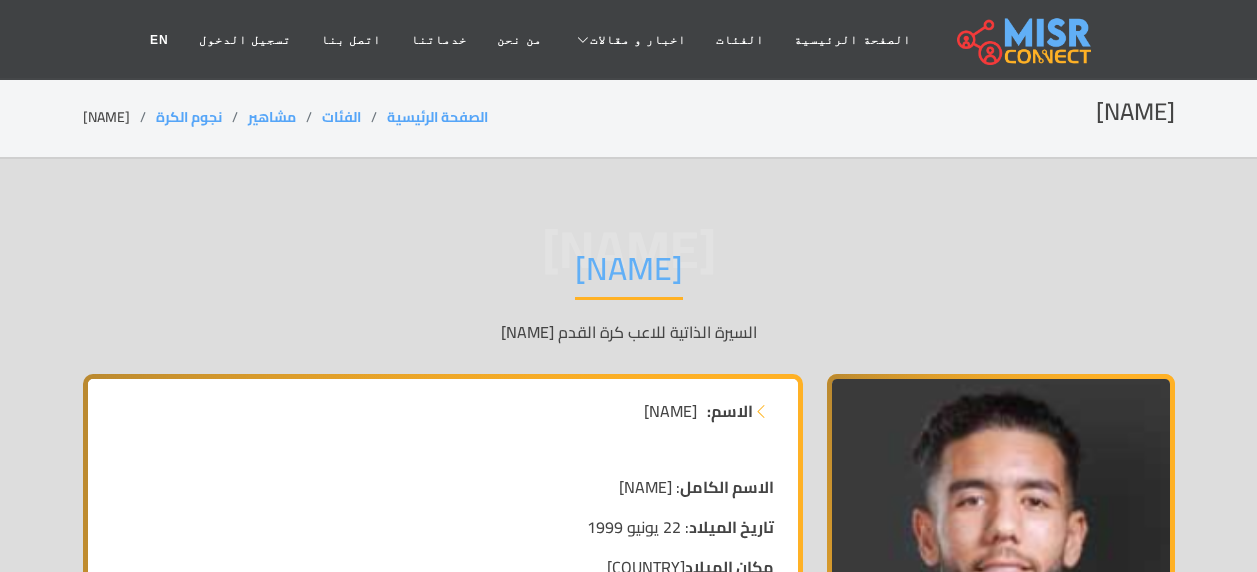 drag, startPoint x: 648, startPoint y: 488, endPoint x: 535, endPoint y: 486, distance: 113.0177 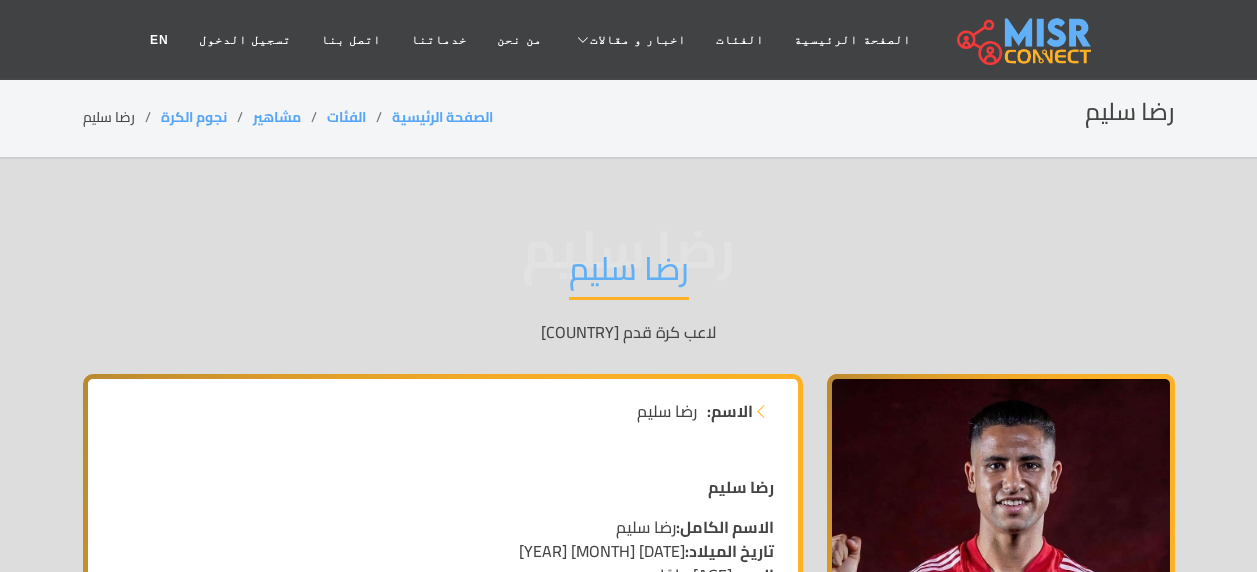 scroll, scrollTop: 0, scrollLeft: 0, axis: both 